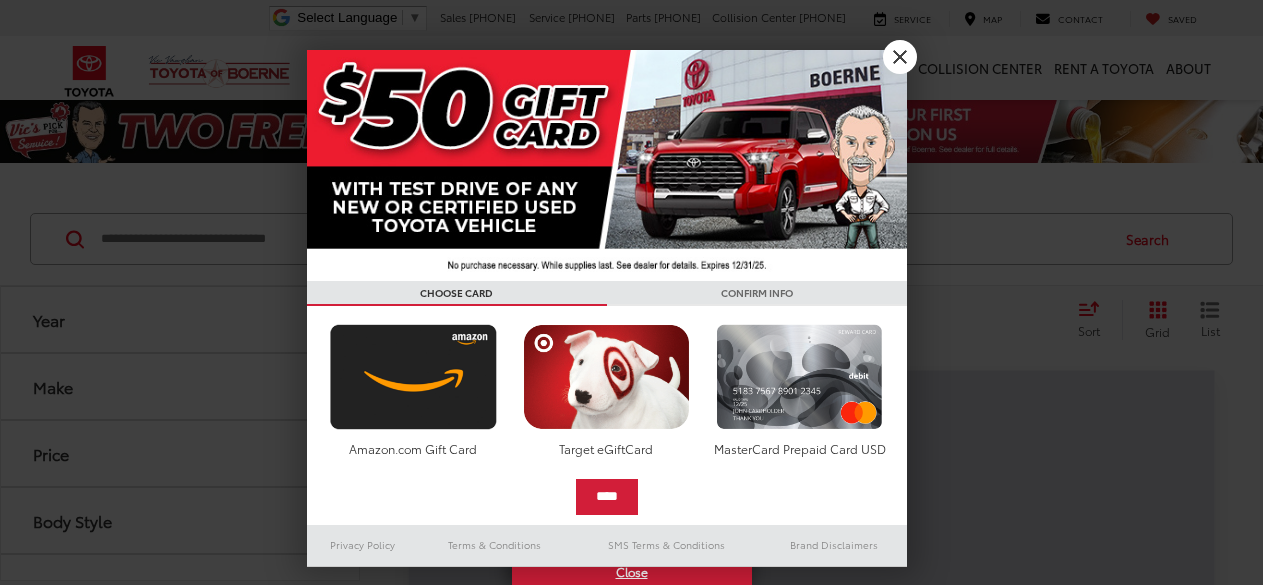 scroll, scrollTop: 0, scrollLeft: 0, axis: both 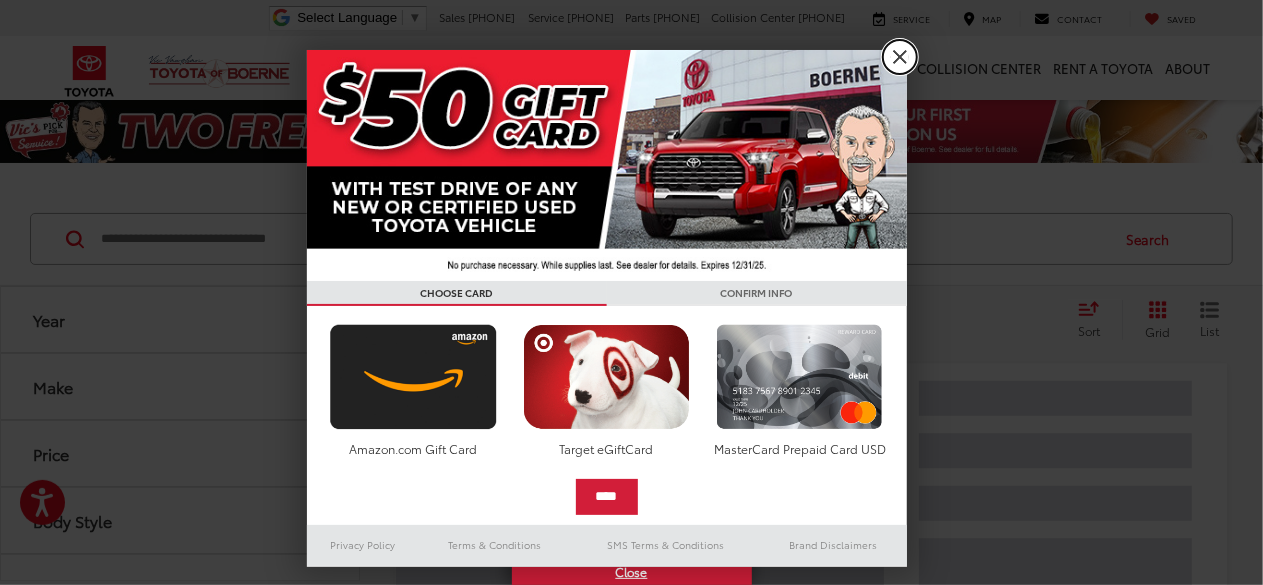 click on "X" at bounding box center [900, 57] 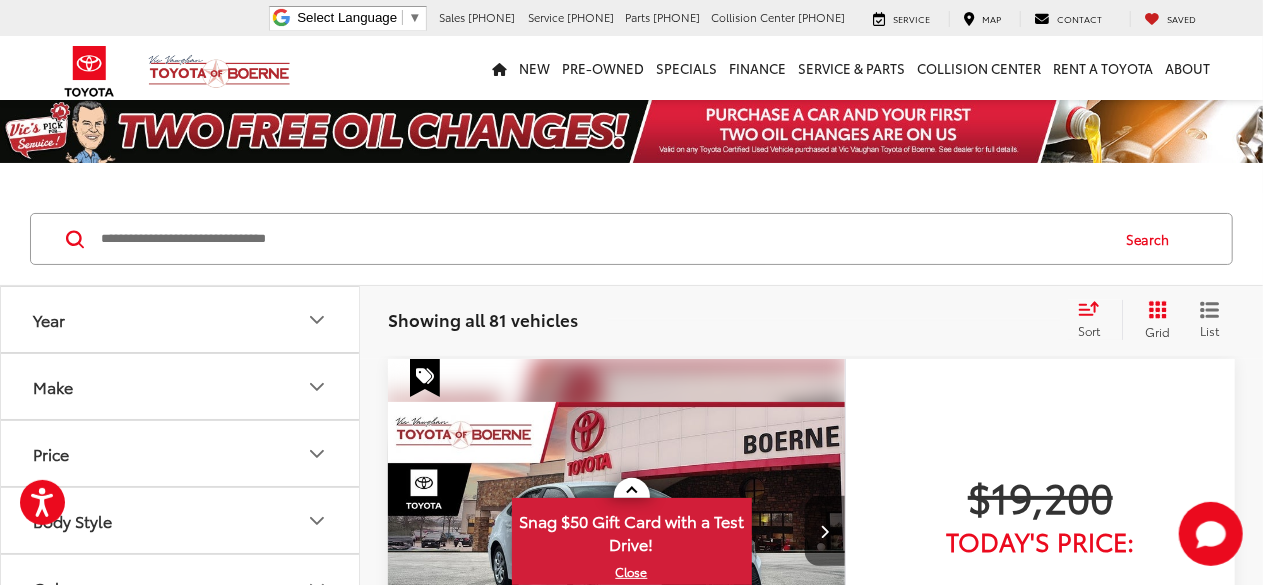 scroll, scrollTop: 154, scrollLeft: 0, axis: vertical 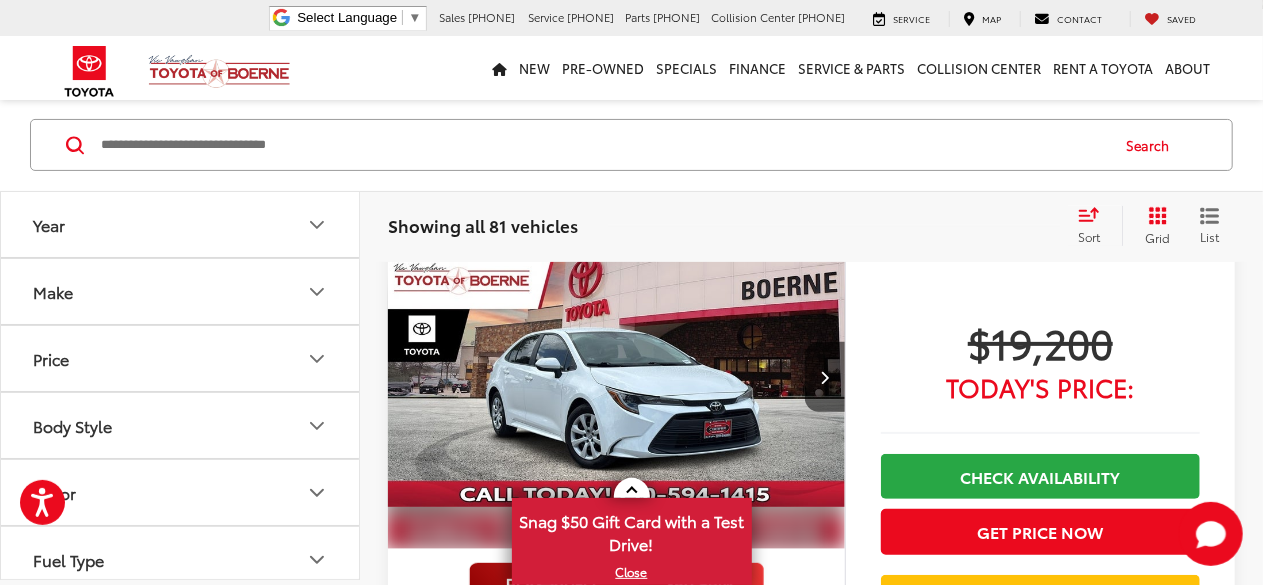 click at bounding box center [603, 145] 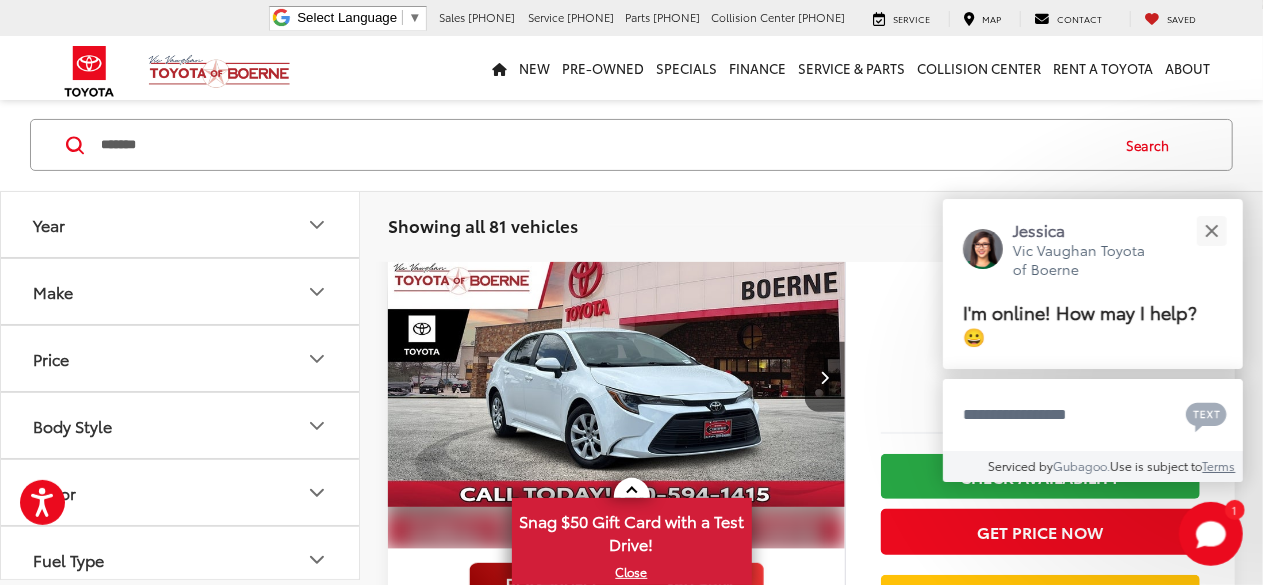 click on "*******" at bounding box center (603, 145) 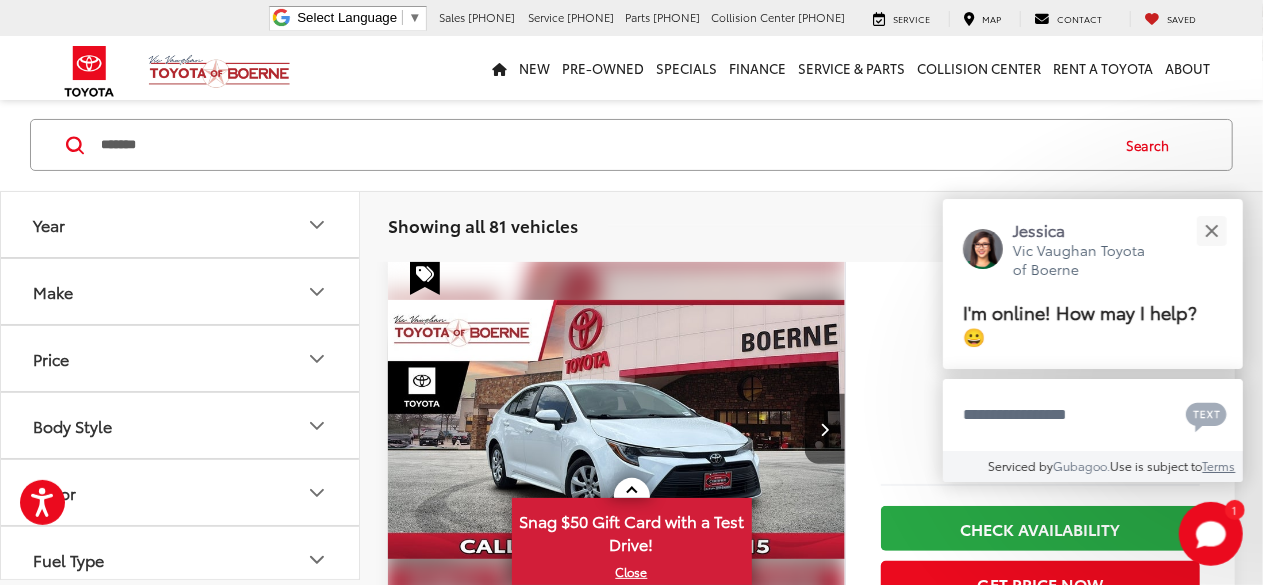 scroll, scrollTop: 94, scrollLeft: 0, axis: vertical 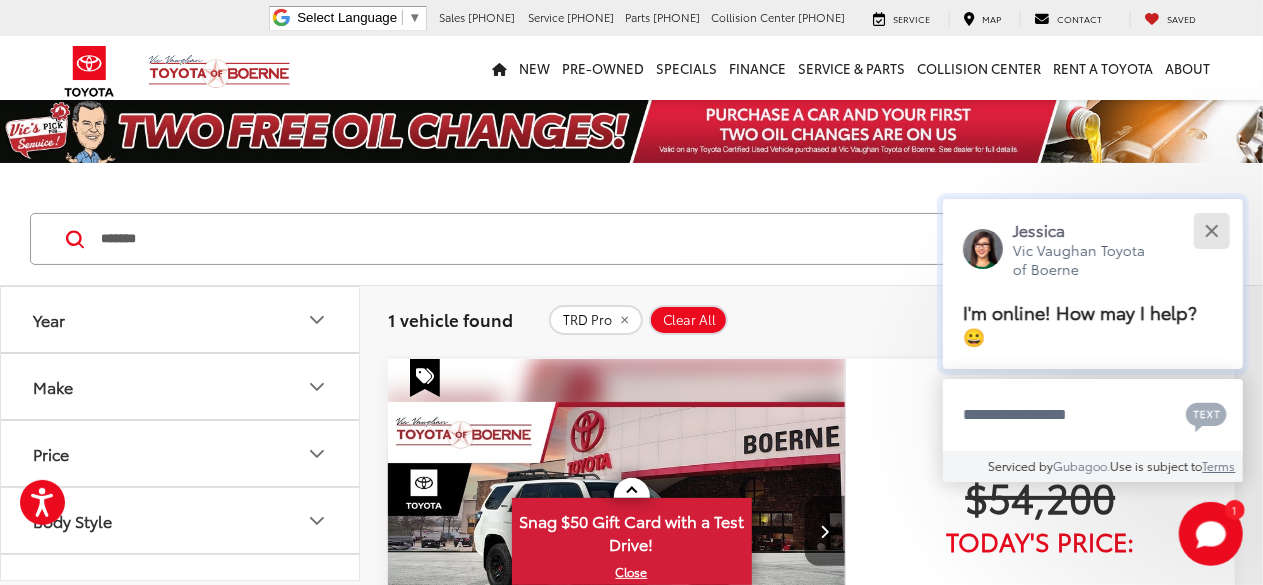 click at bounding box center (1211, 230) 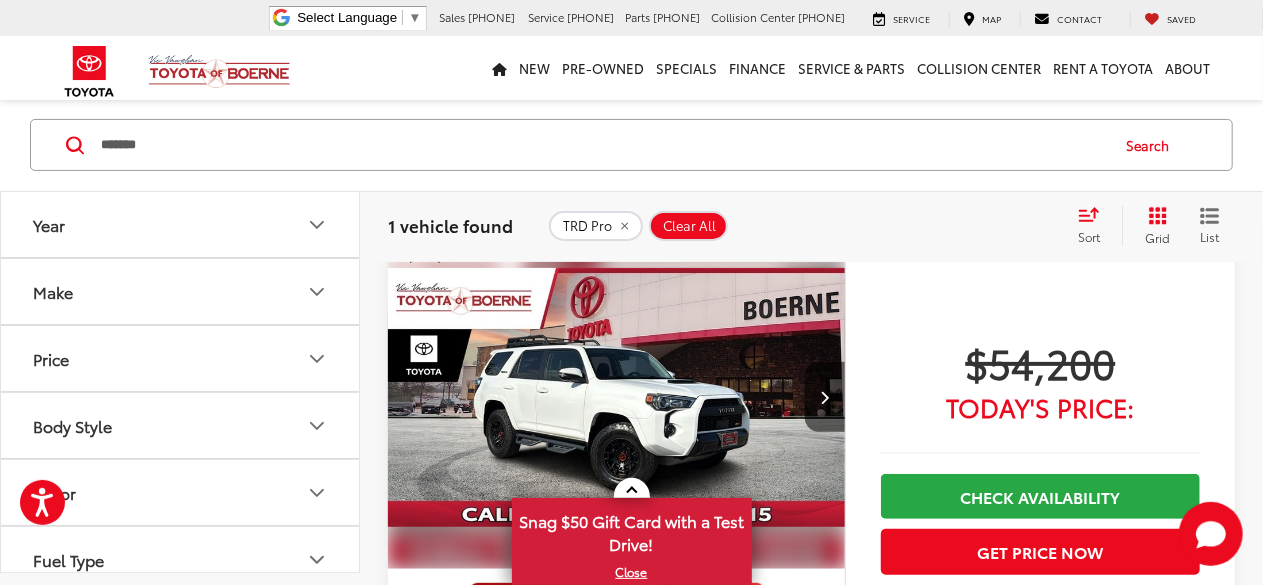 scroll, scrollTop: 0, scrollLeft: 0, axis: both 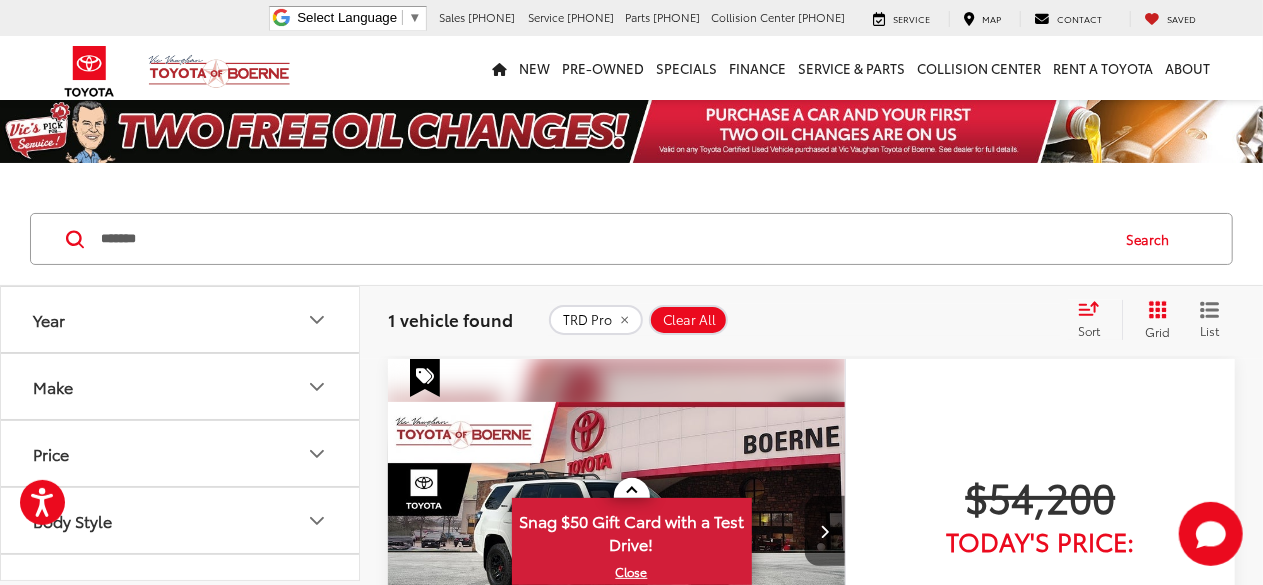 click on "*******" at bounding box center (603, 239) 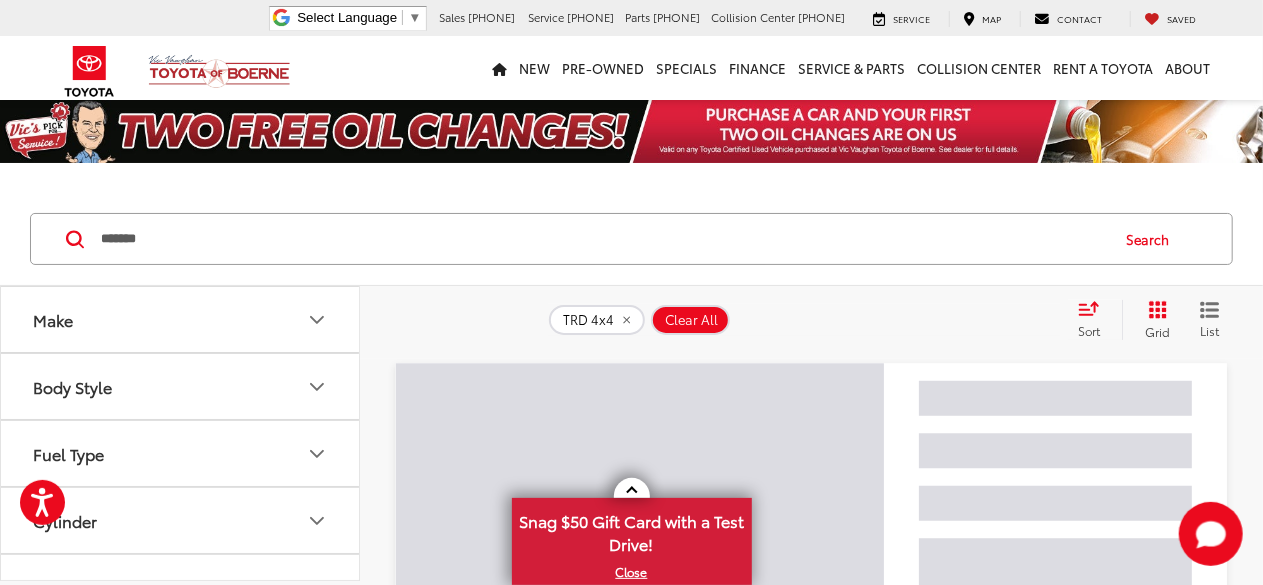 click on "Search" at bounding box center (1152, 239) 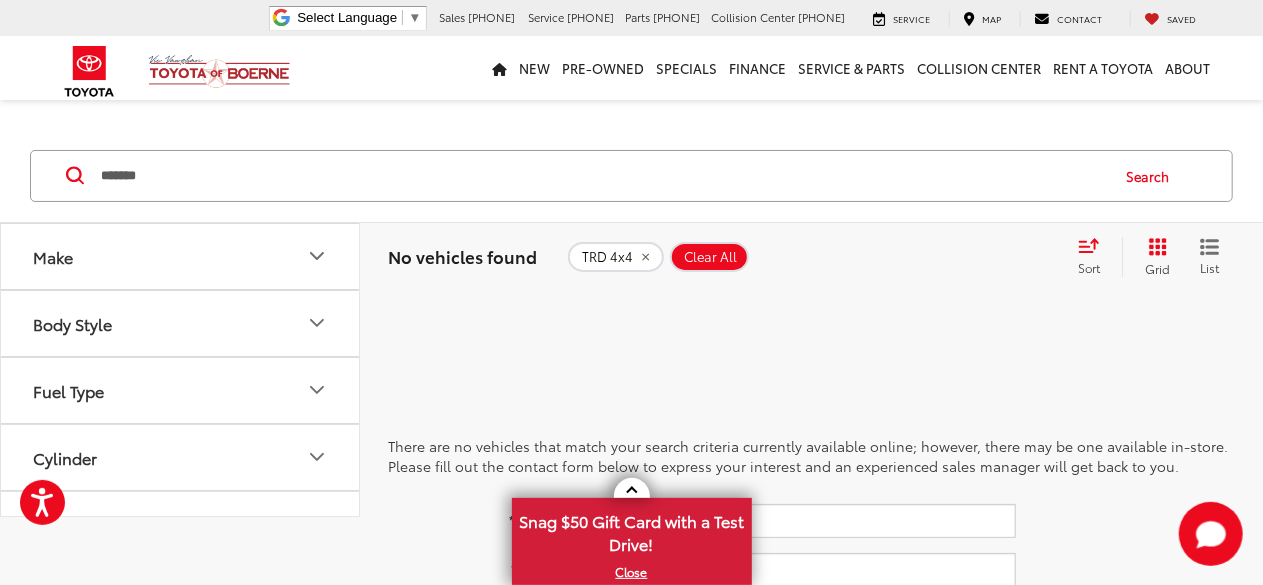 click on "TRD 4x4" at bounding box center [607, 257] 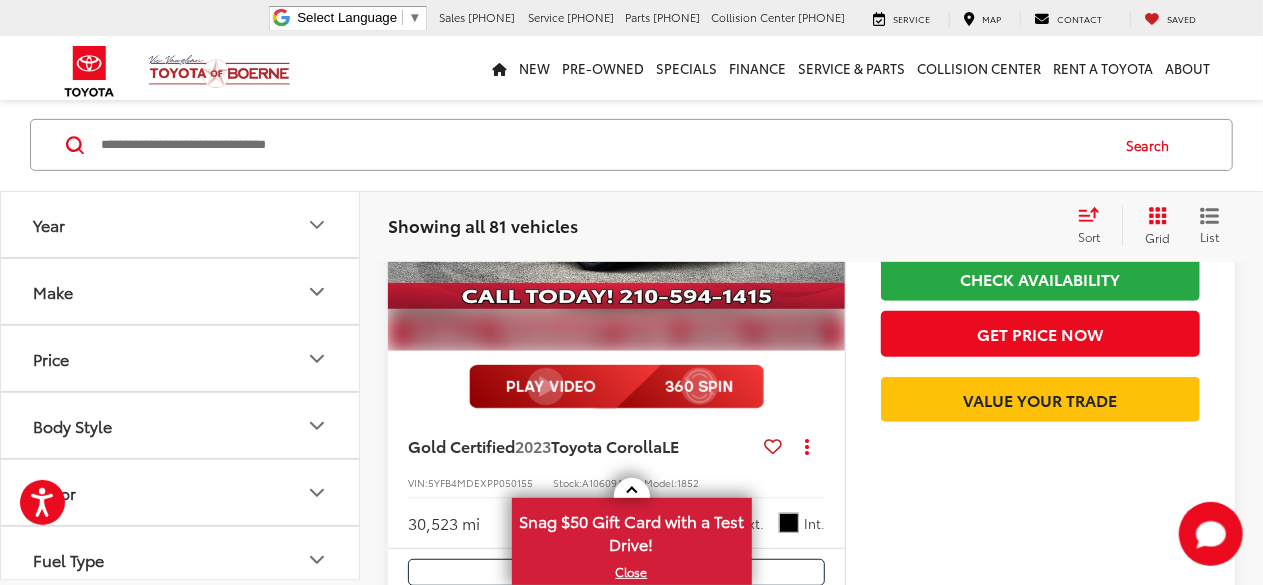 scroll, scrollTop: 0, scrollLeft: 0, axis: both 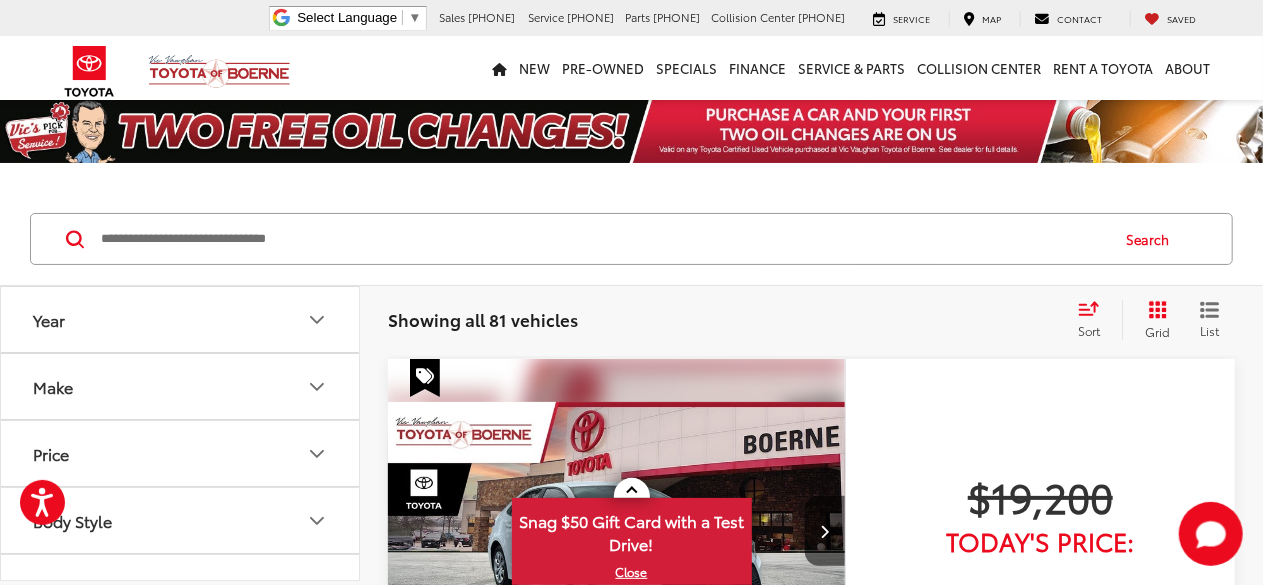 click 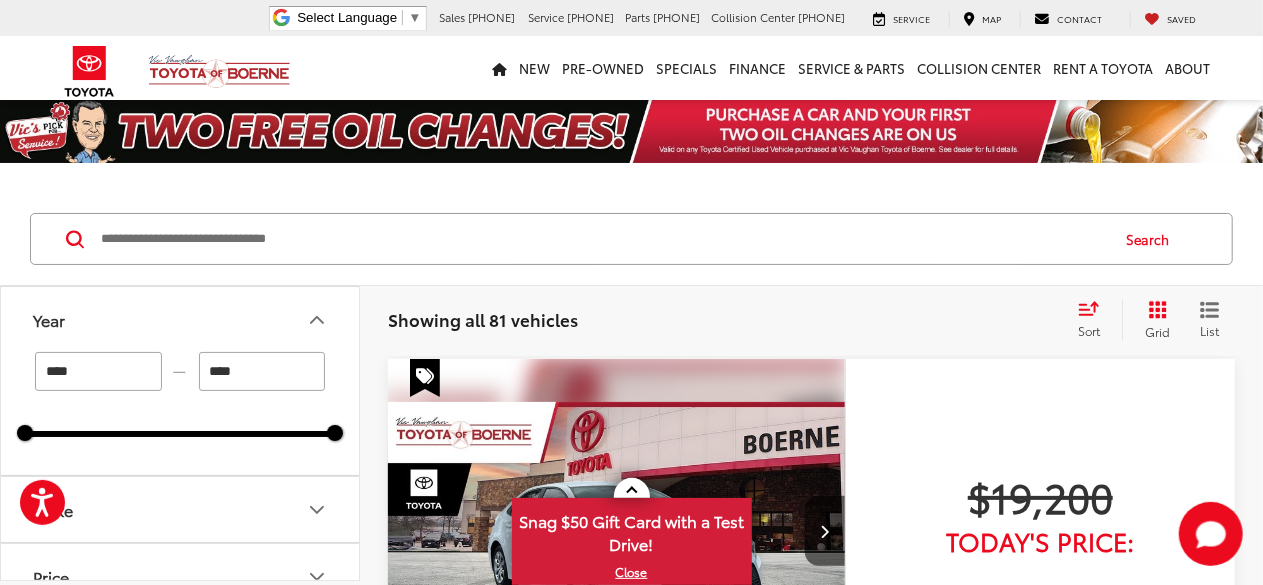click on "****" at bounding box center [98, 371] 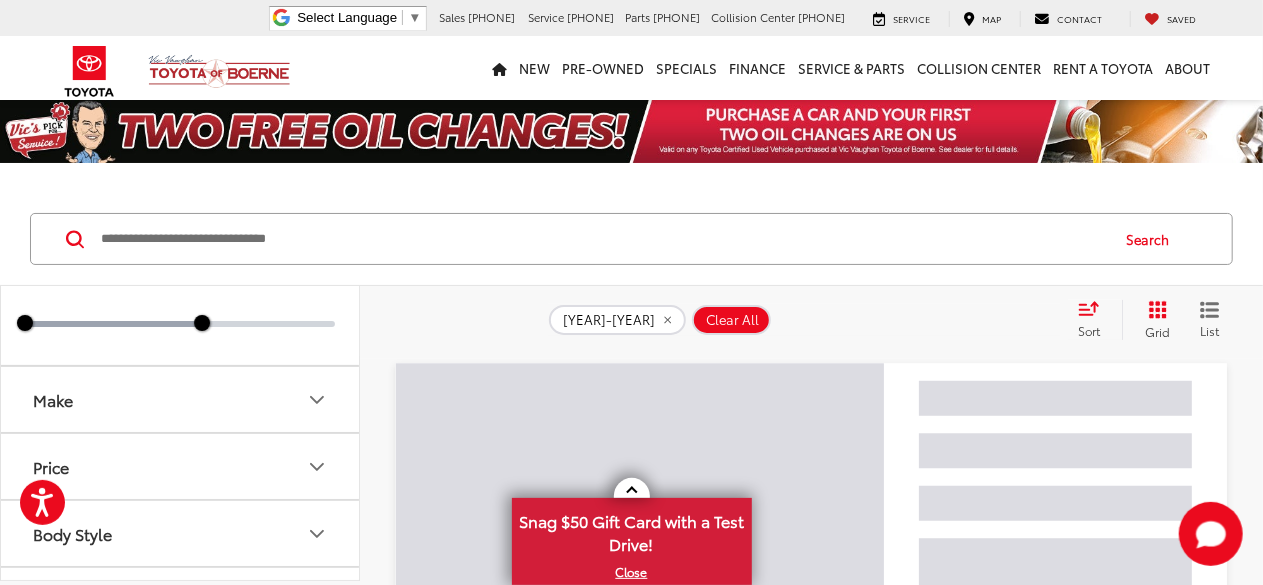 scroll, scrollTop: 115, scrollLeft: 0, axis: vertical 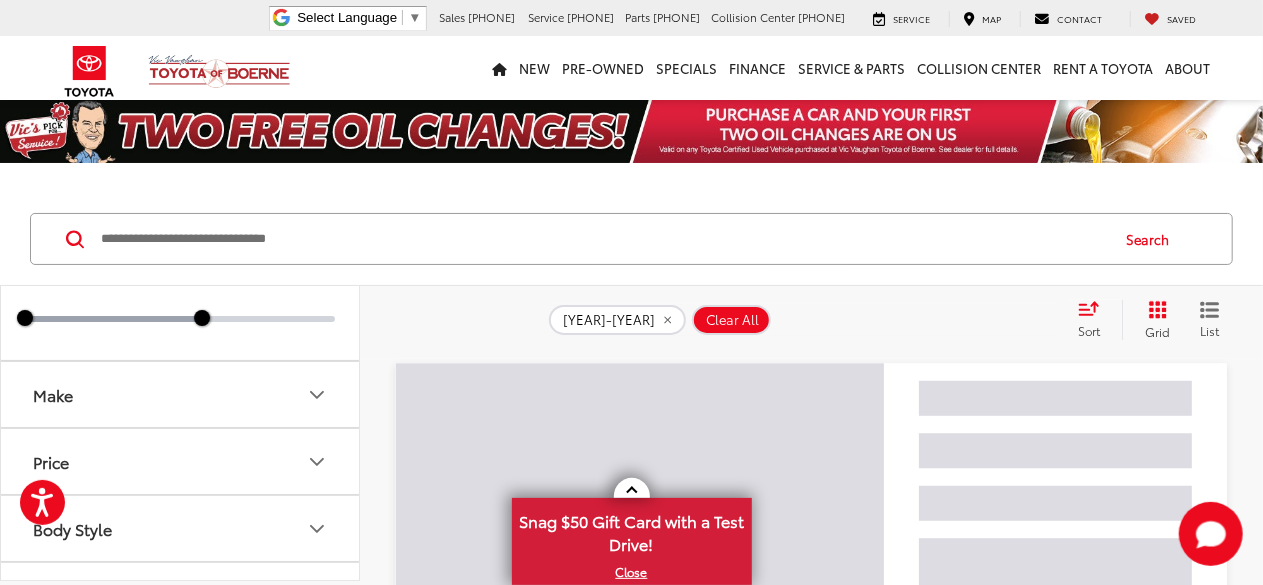 click on "Make" at bounding box center [181, 394] 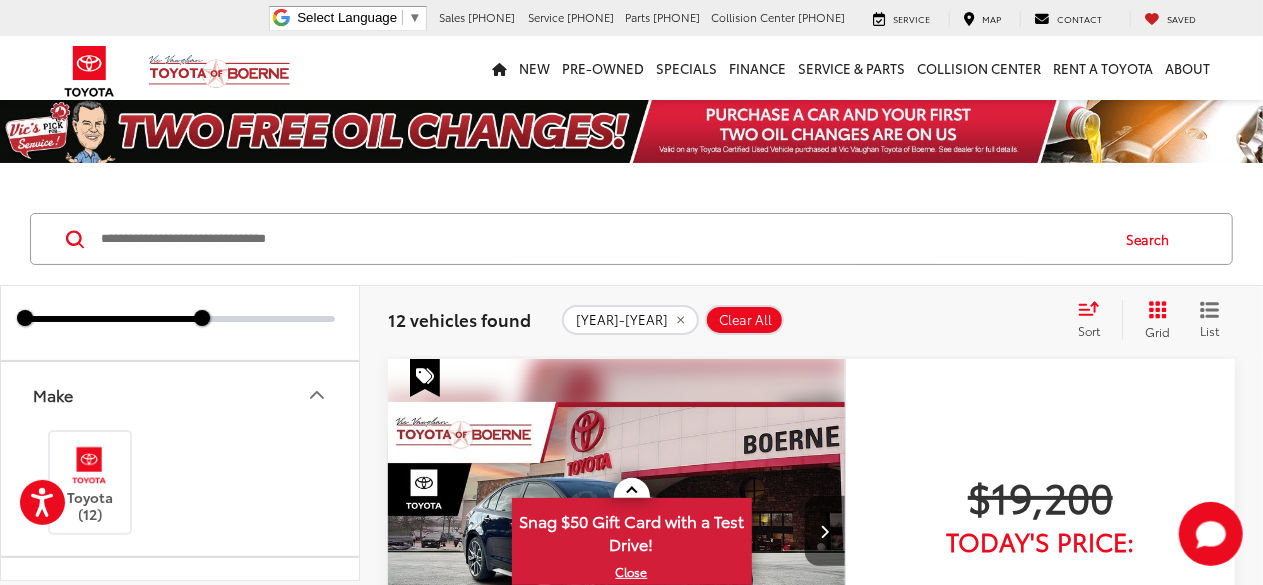scroll, scrollTop: 170, scrollLeft: 0, axis: vertical 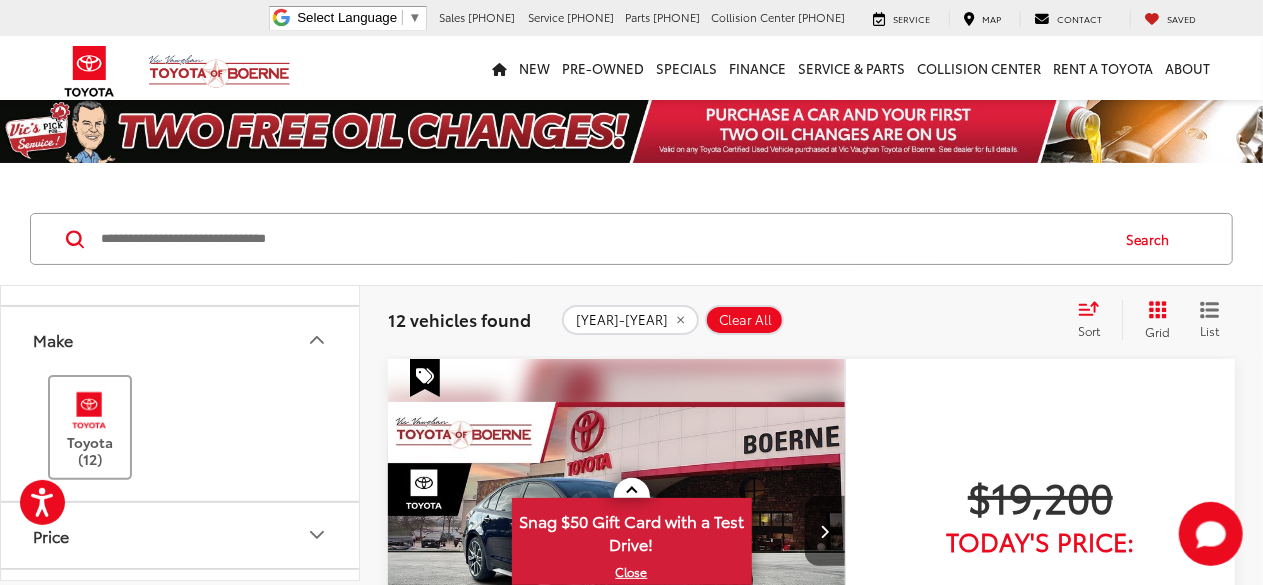 click on "Toyota   (12)" at bounding box center (90, 427) 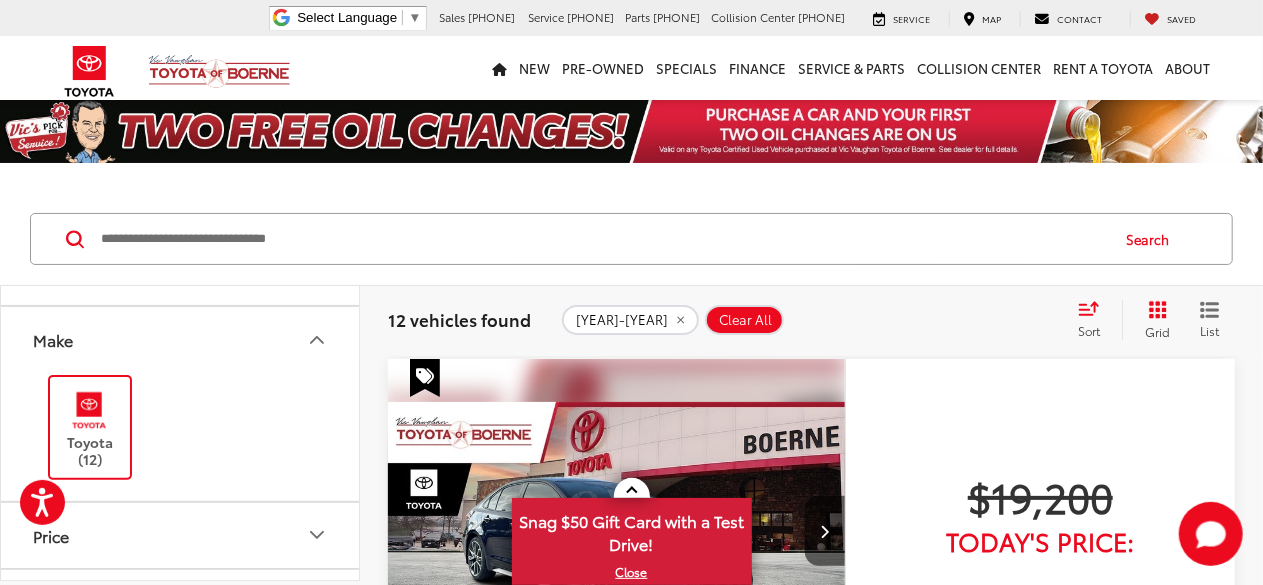 scroll, scrollTop: 309, scrollLeft: 0, axis: vertical 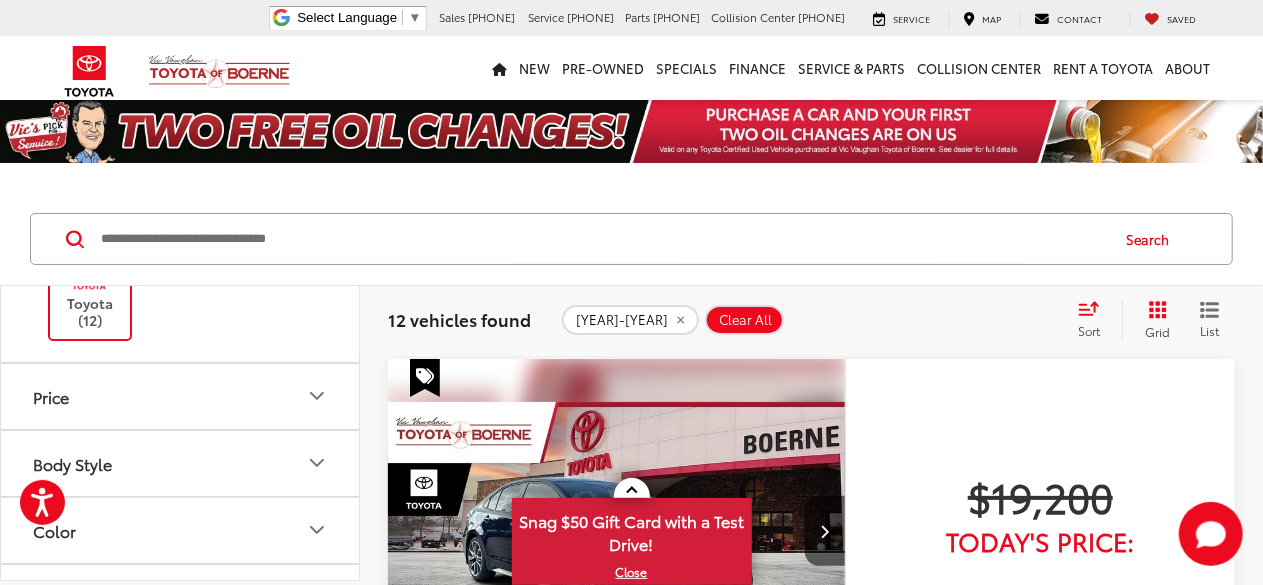 click on "Price" at bounding box center (181, 396) 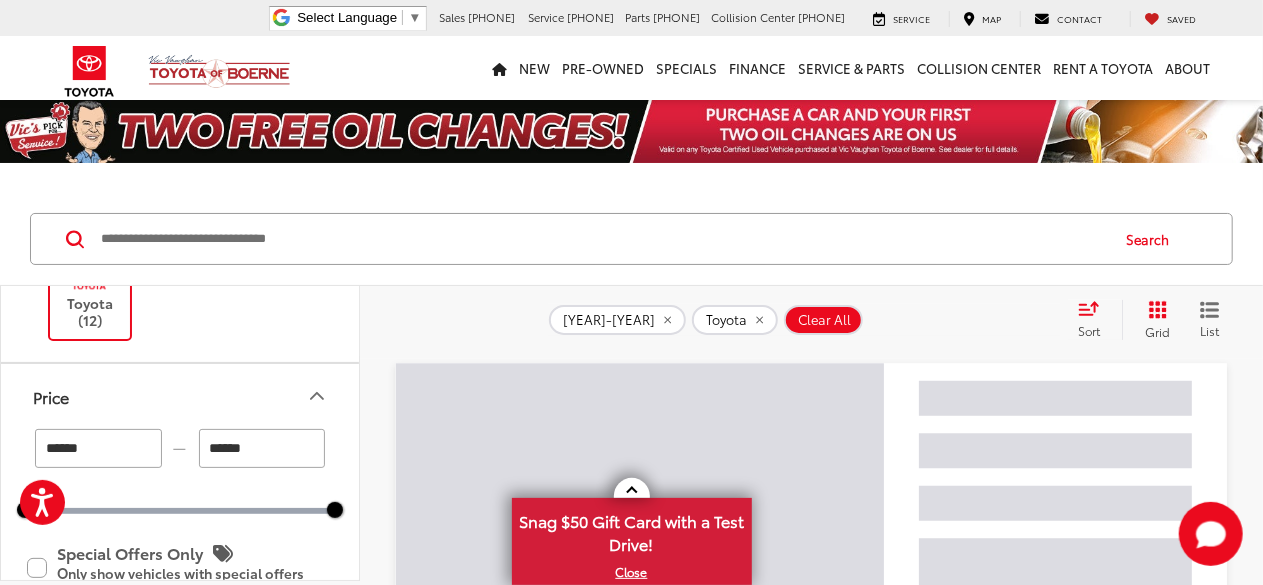 click on "Price" at bounding box center [181, 396] 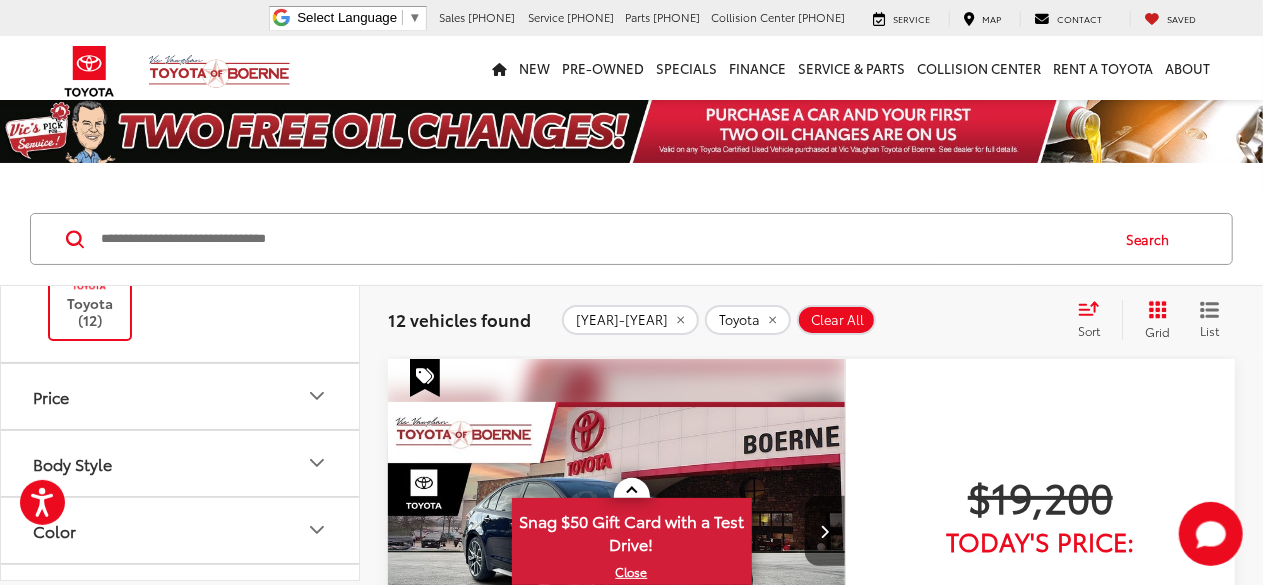 scroll, scrollTop: 463, scrollLeft: 0, axis: vertical 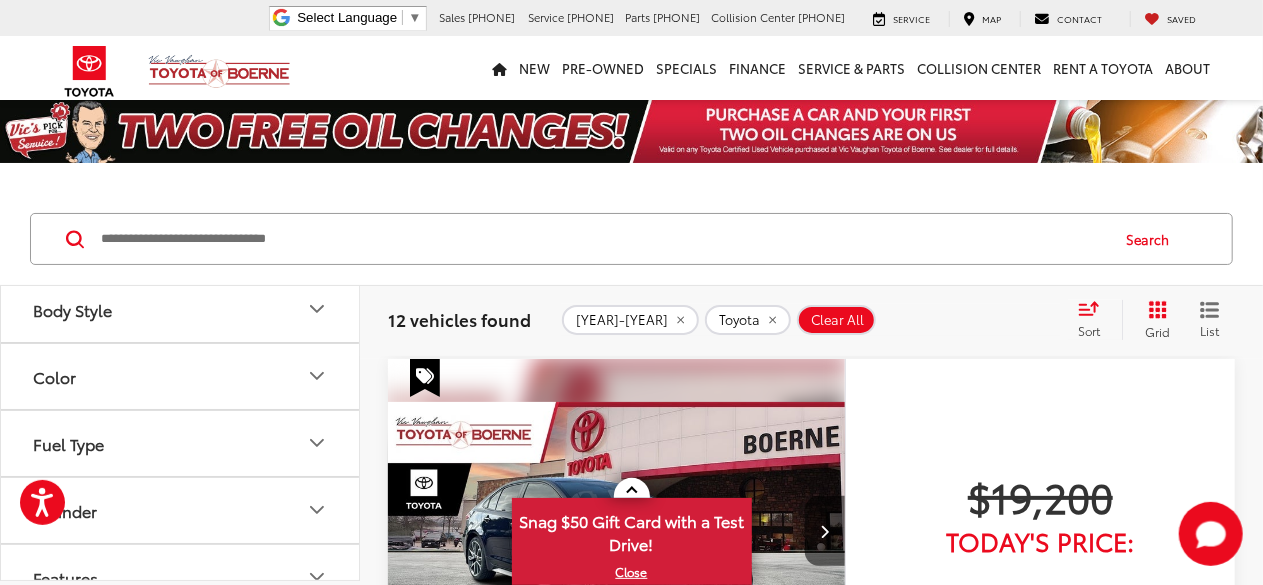 click on "Body Style" at bounding box center (181, 309) 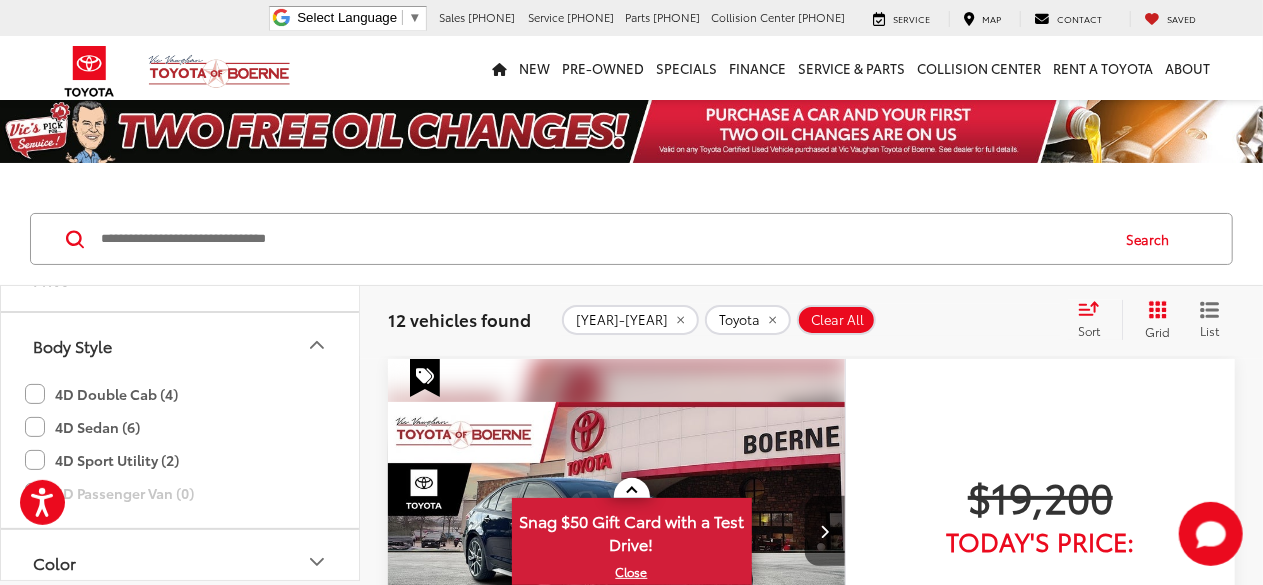 scroll, scrollTop: 423, scrollLeft: 0, axis: vertical 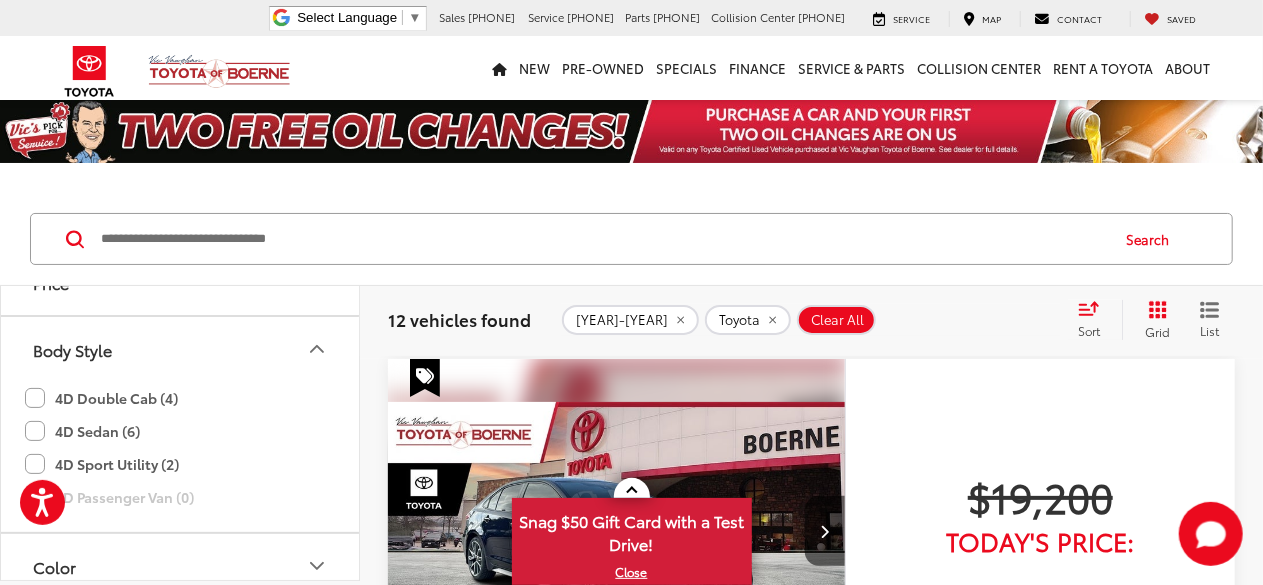 click on "4D Double Cab (4)" 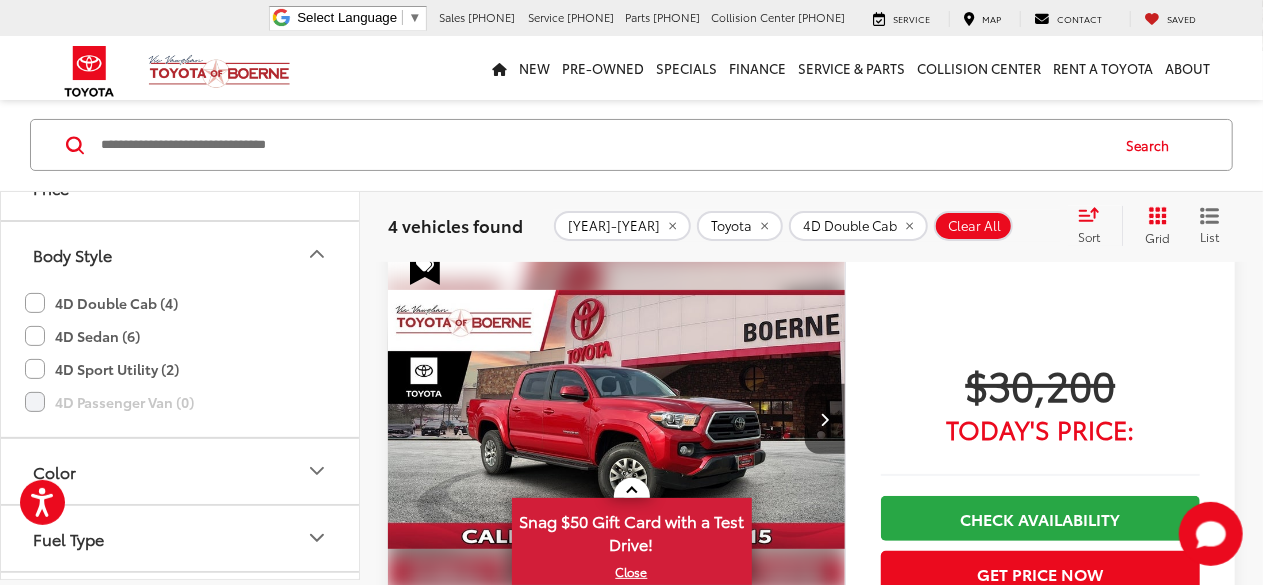 click on "4D Sport Utility (2)" 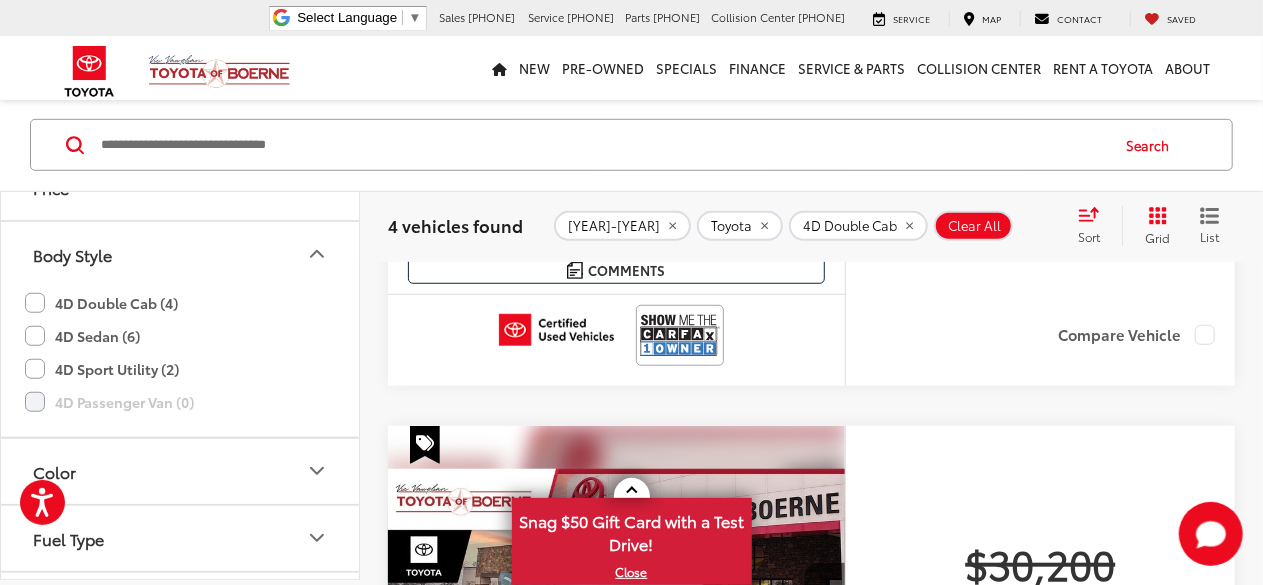 scroll, scrollTop: 477, scrollLeft: 0, axis: vertical 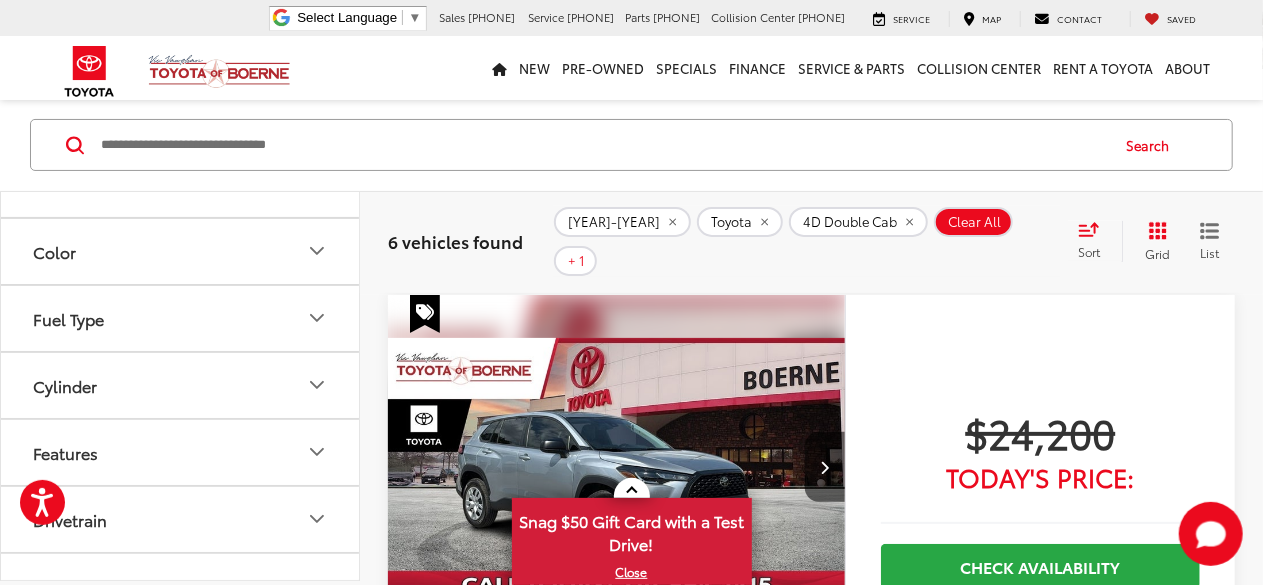 click on "Cylinder" at bounding box center (181, 385) 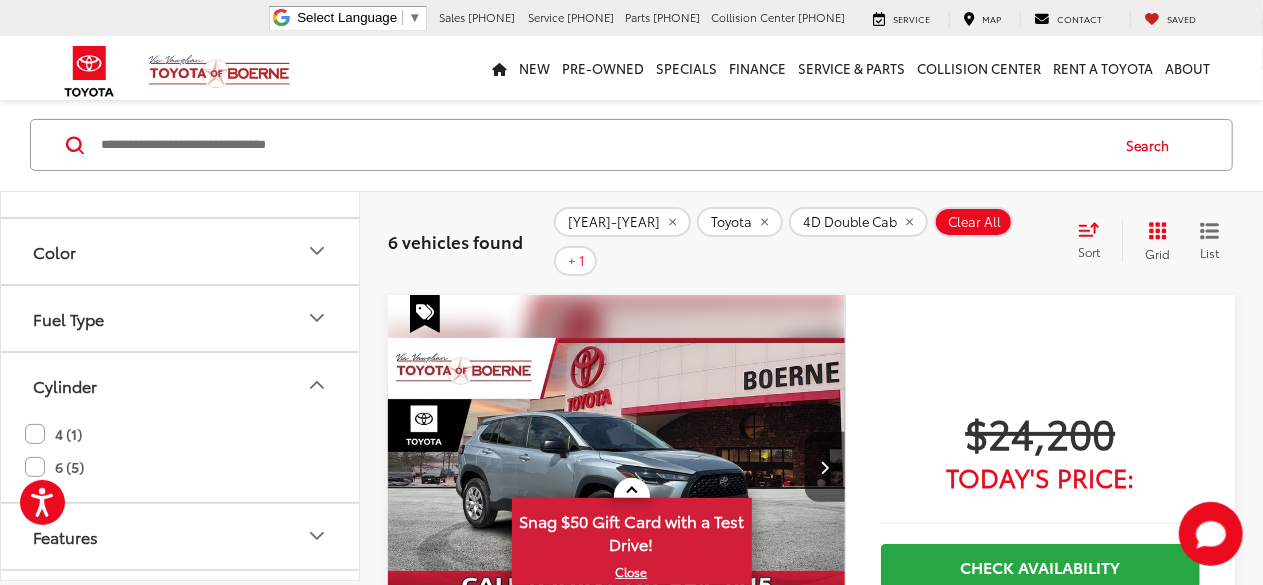 click on "6 (5)" 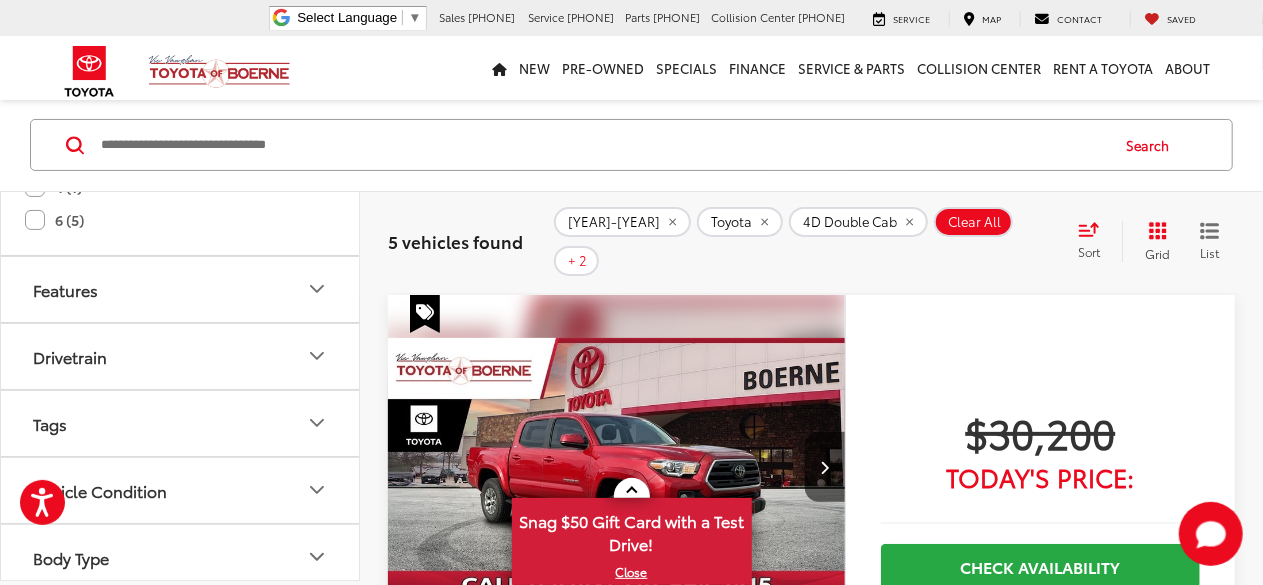 click 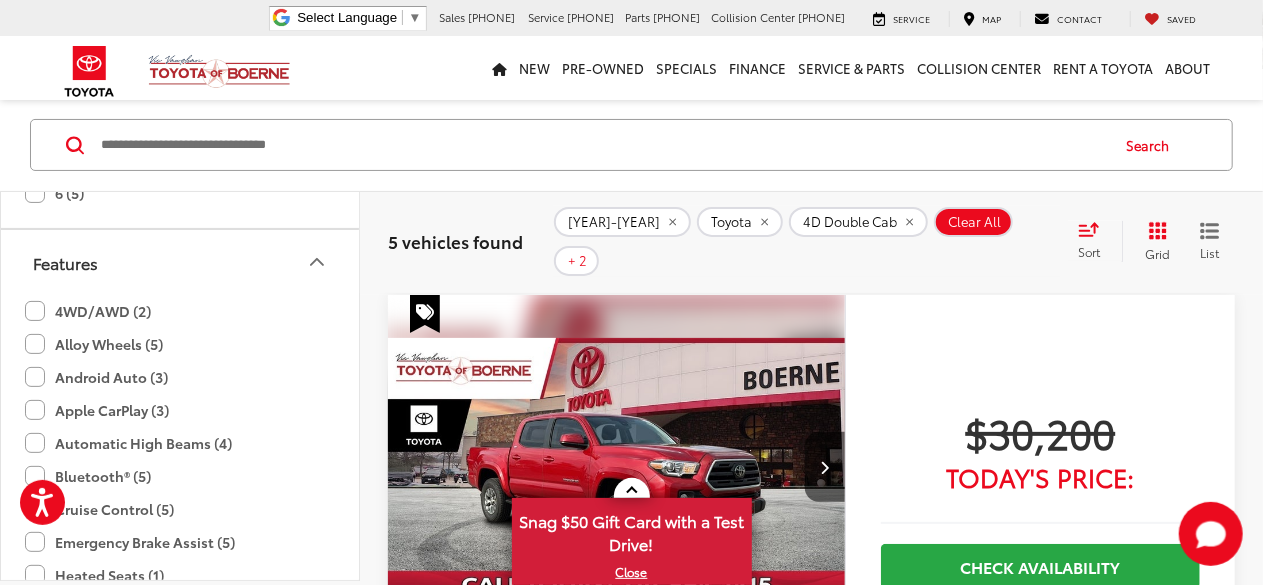 click on "4WD/AWD (2)" 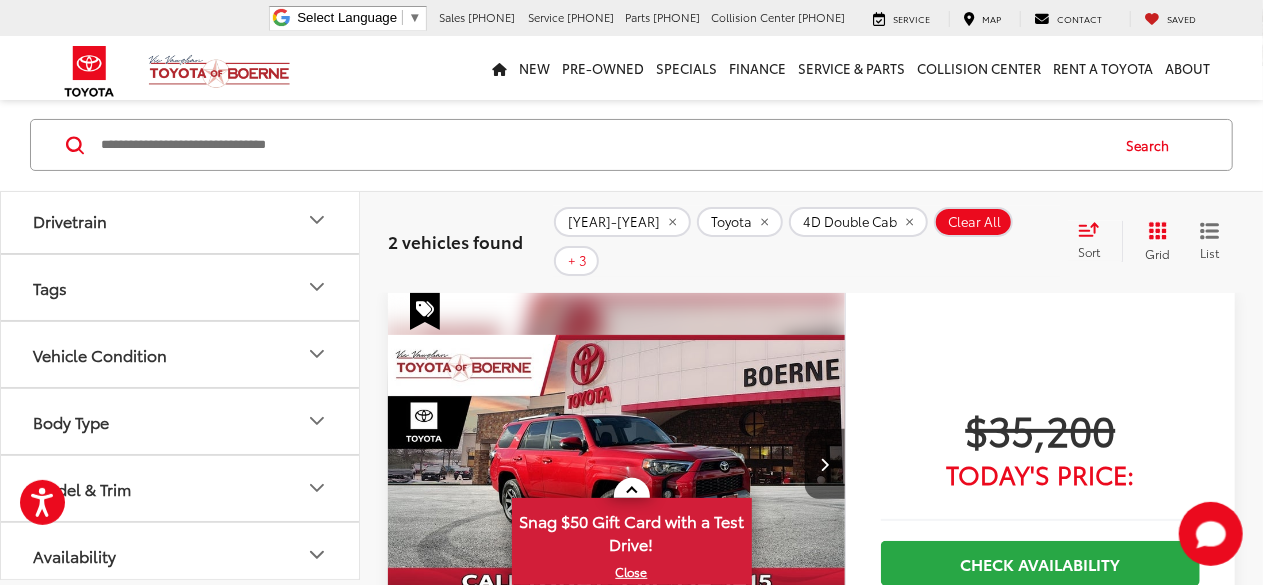 click on "Drivetrain" at bounding box center (181, 220) 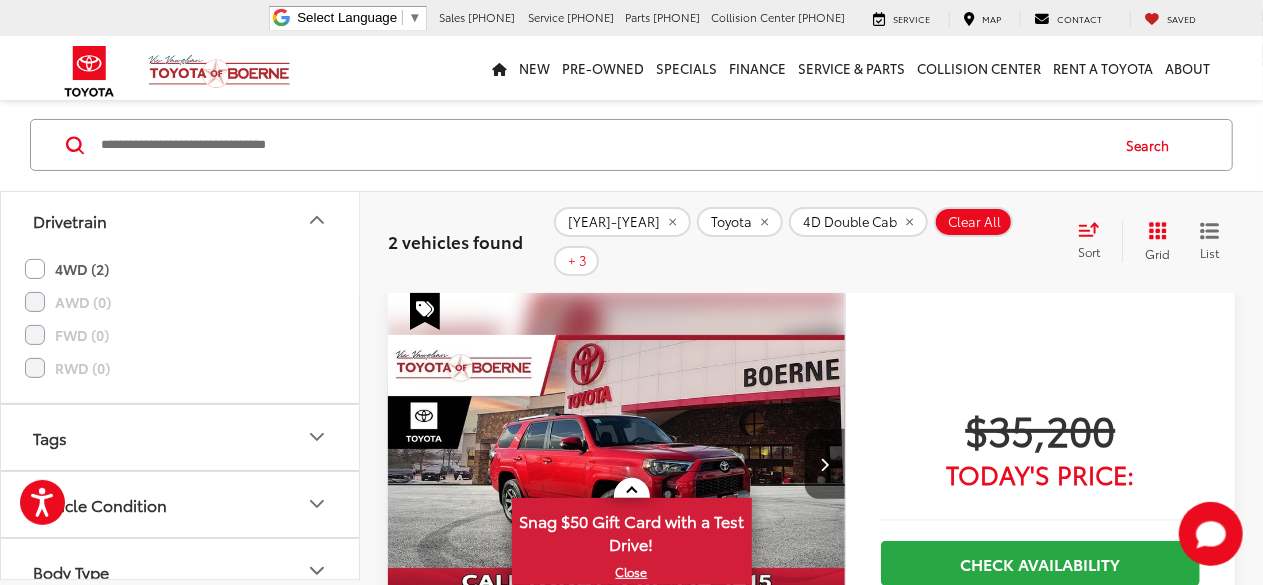 click on "4WD (2)" 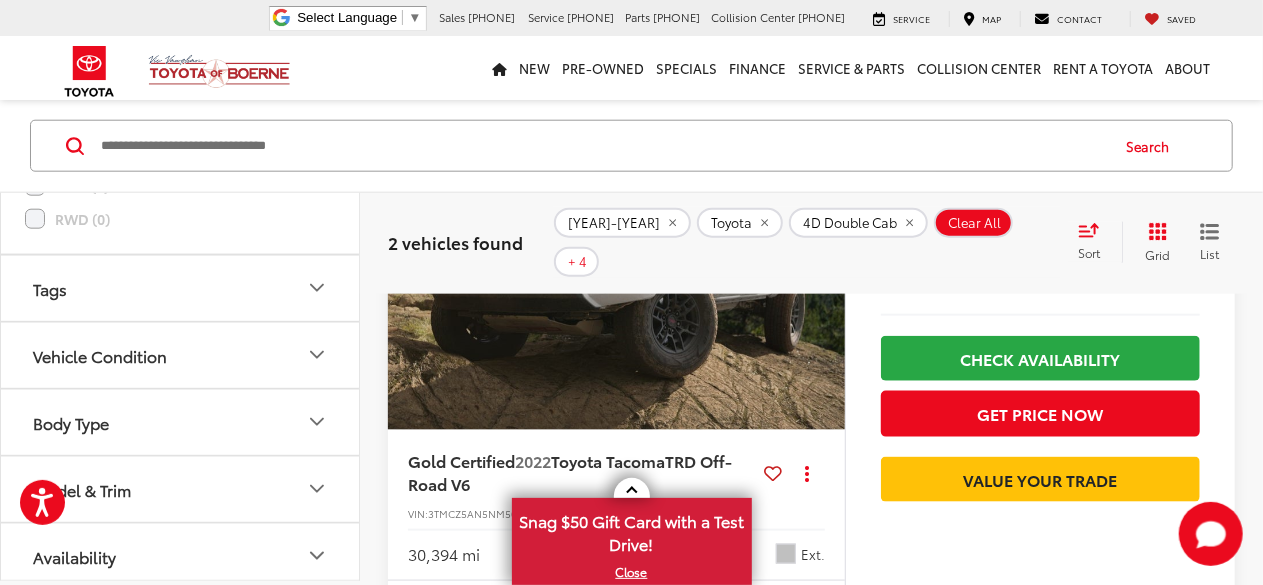 click on "Body Type" at bounding box center (181, 421) 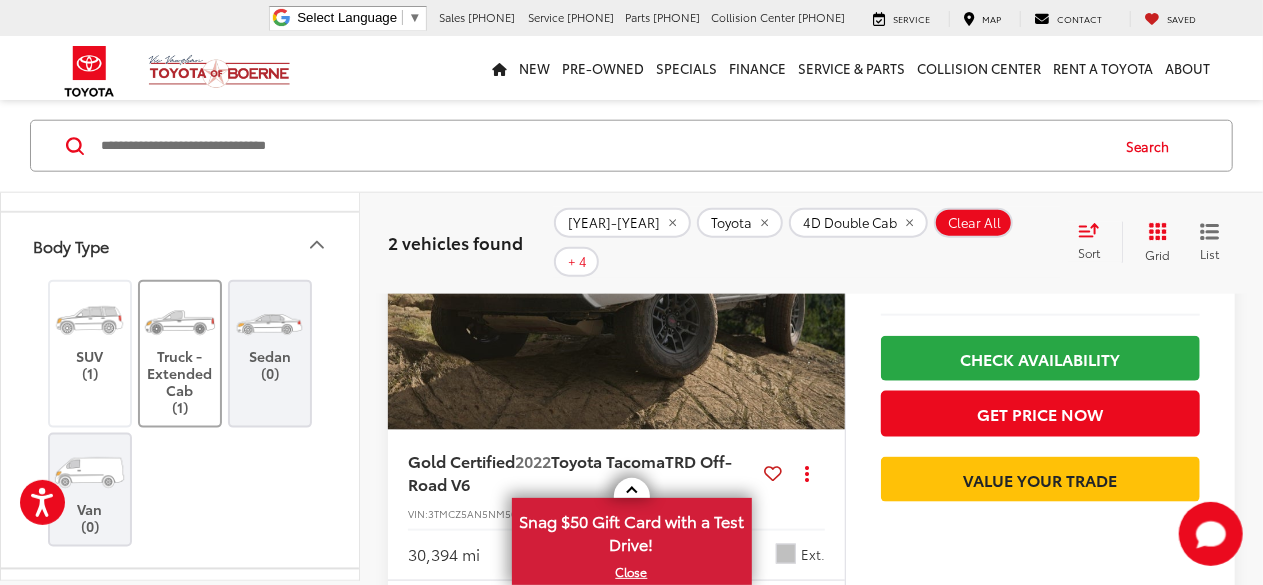 click on "Truck - Extended Cab   (1)" at bounding box center (180, 352) 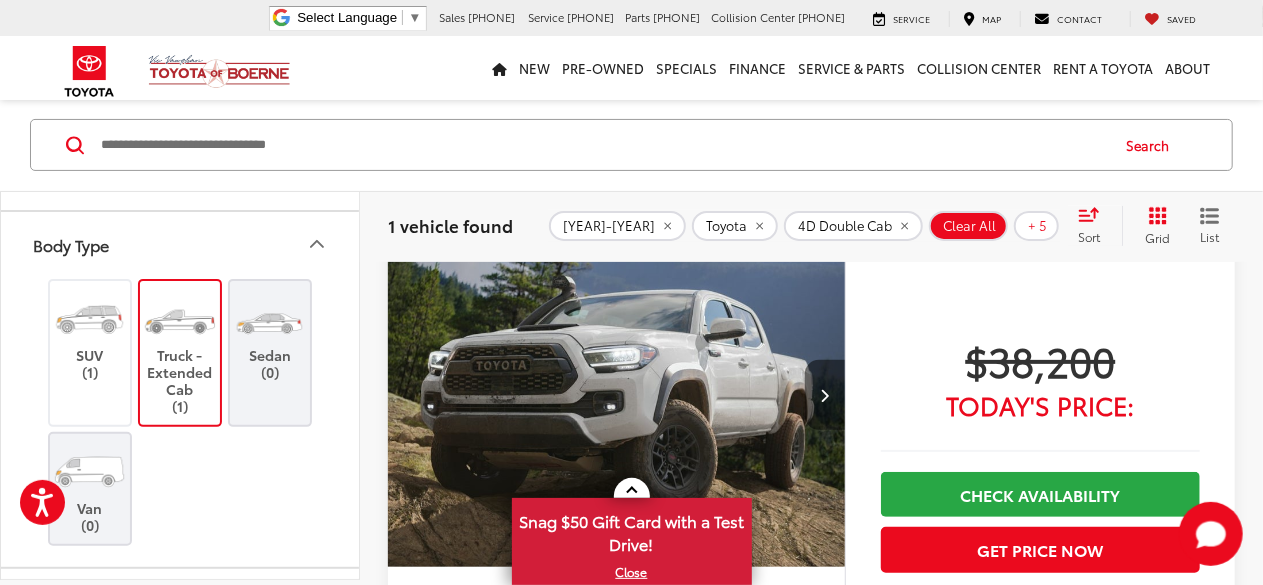 click at bounding box center [825, 395] 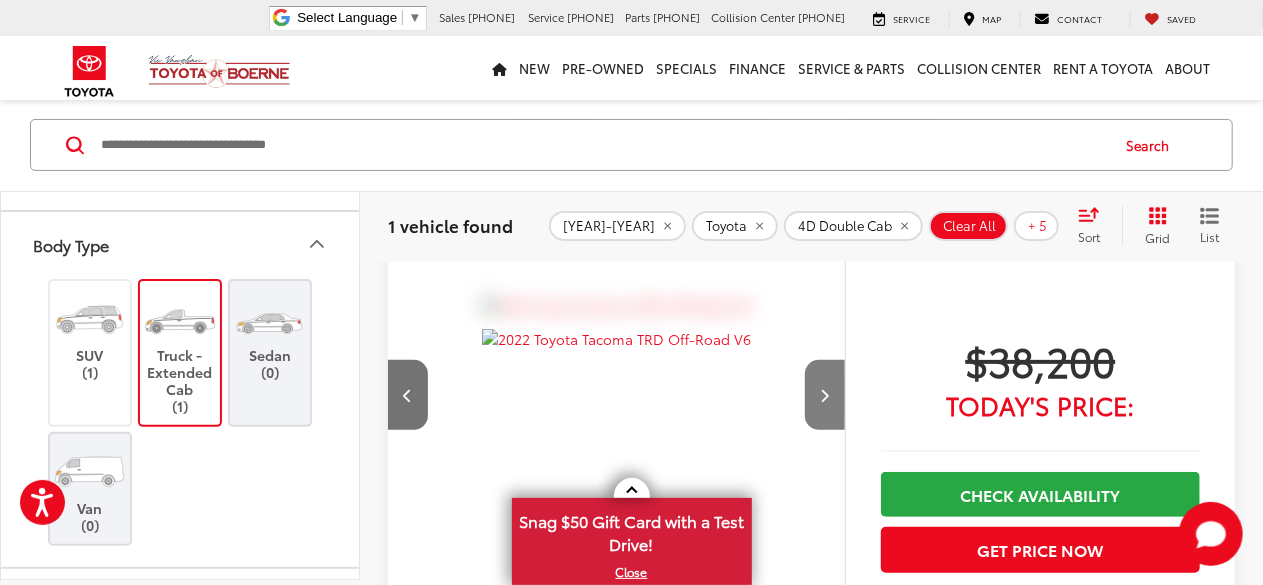 click at bounding box center (825, 395) 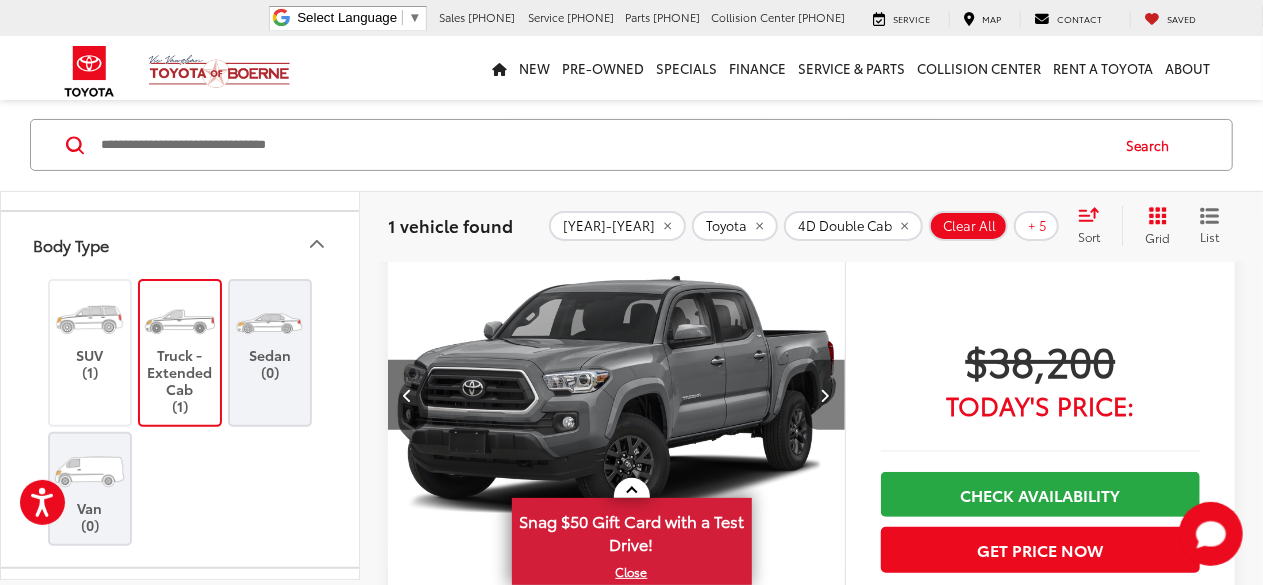 click at bounding box center [825, 395] 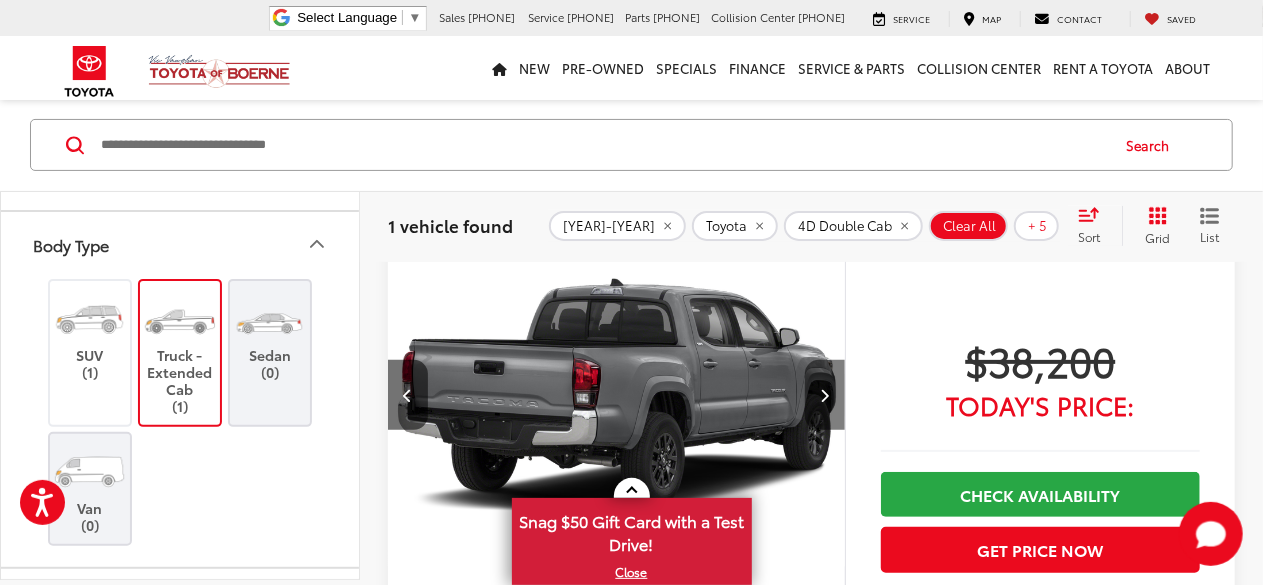 click at bounding box center (825, 395) 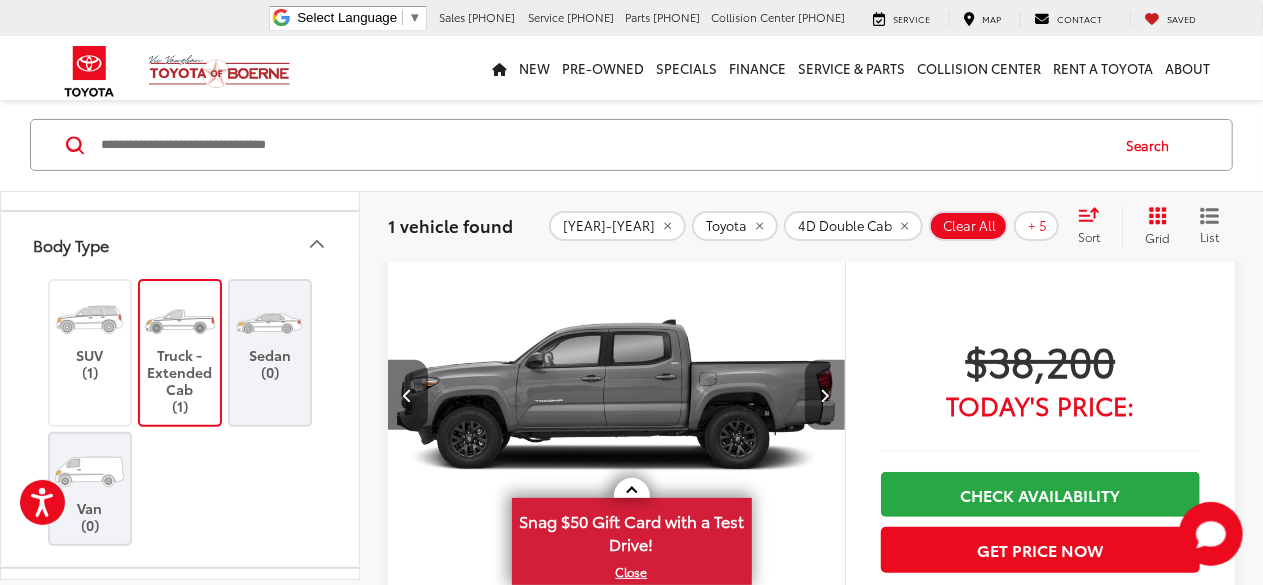 click at bounding box center [825, 395] 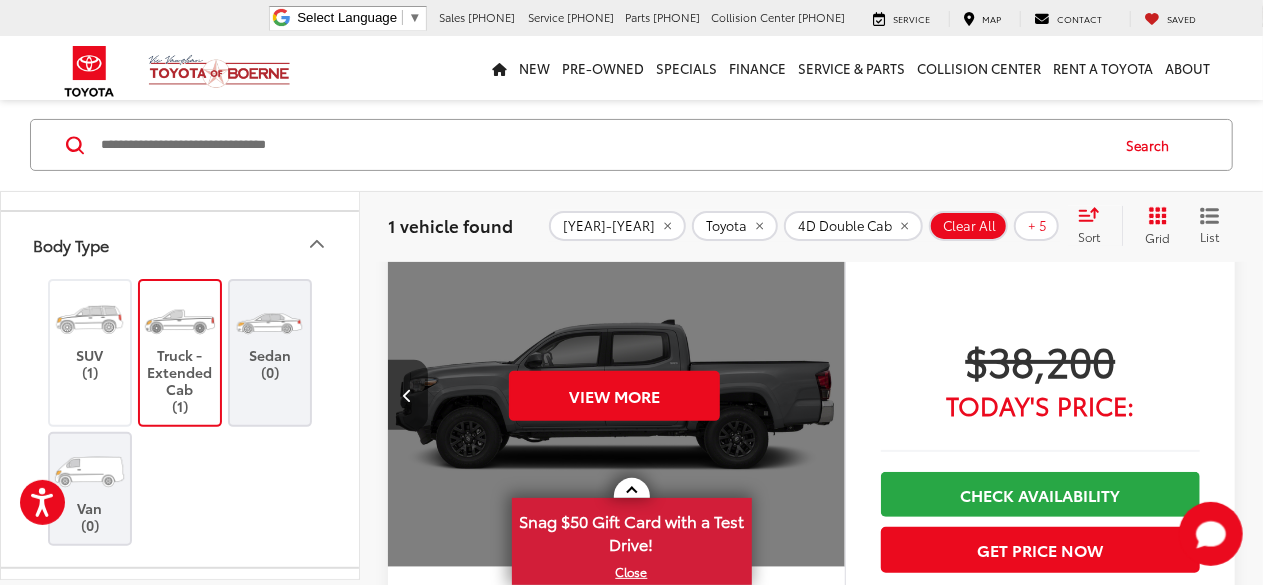 click on "View More" at bounding box center [615, 395] 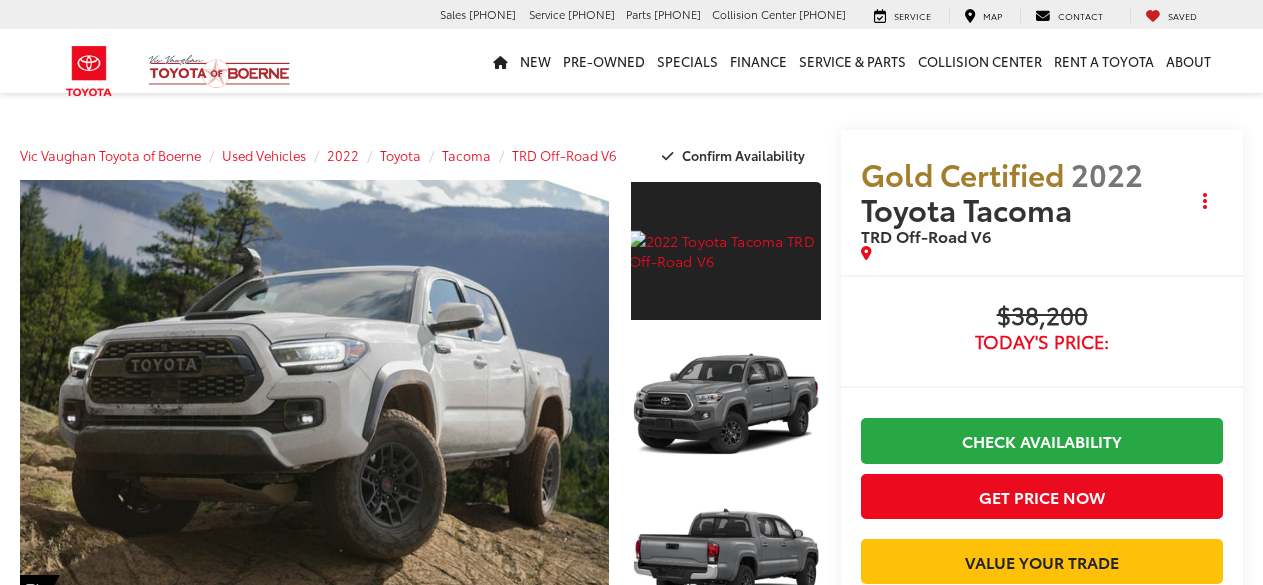 scroll, scrollTop: 0, scrollLeft: 0, axis: both 